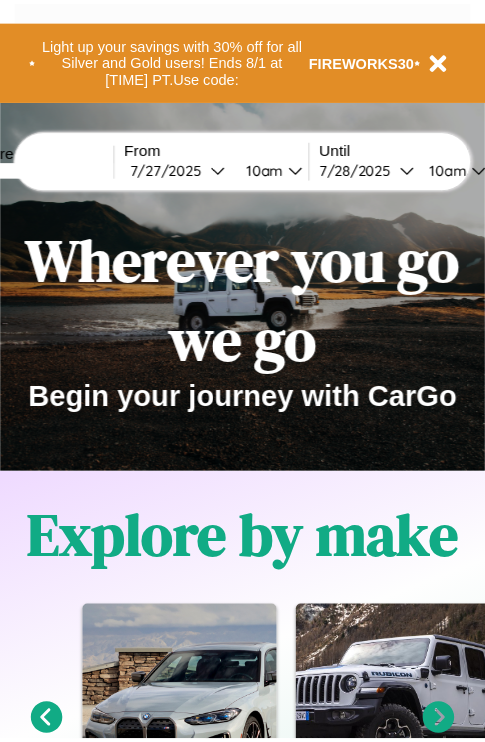 scroll, scrollTop: 0, scrollLeft: 0, axis: both 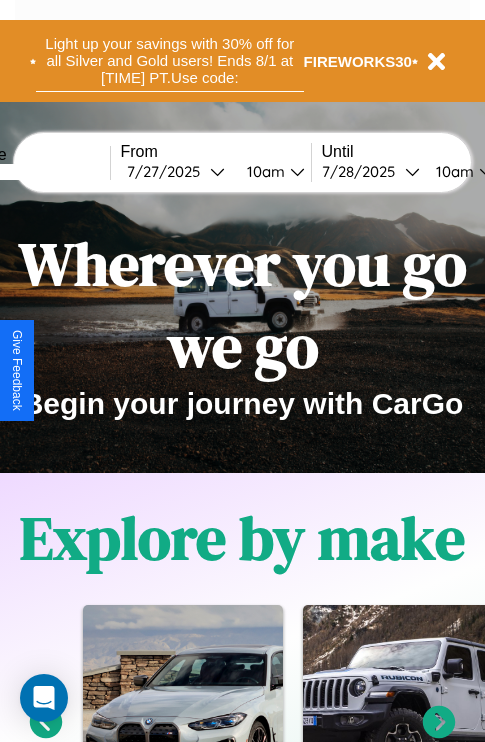 click on "Light up your savings with 30% off for all Silver and Gold users! Ends 8/1 at [TIME] PT. Use code:" at bounding box center (170, 61) 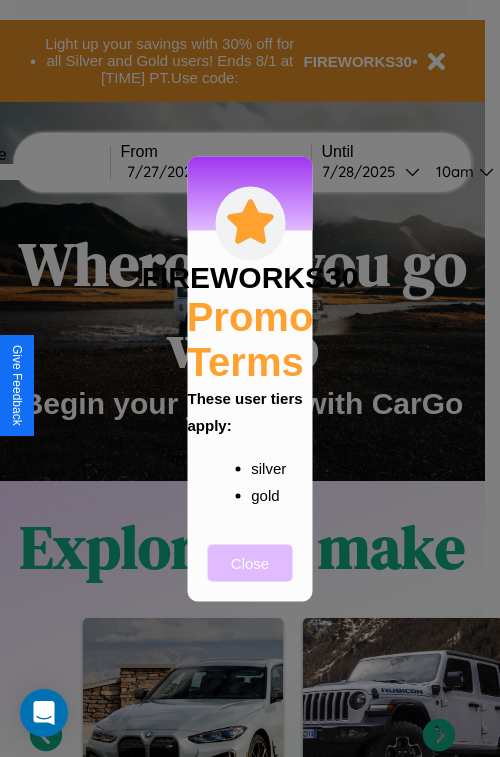 click on "Close" at bounding box center [250, 562] 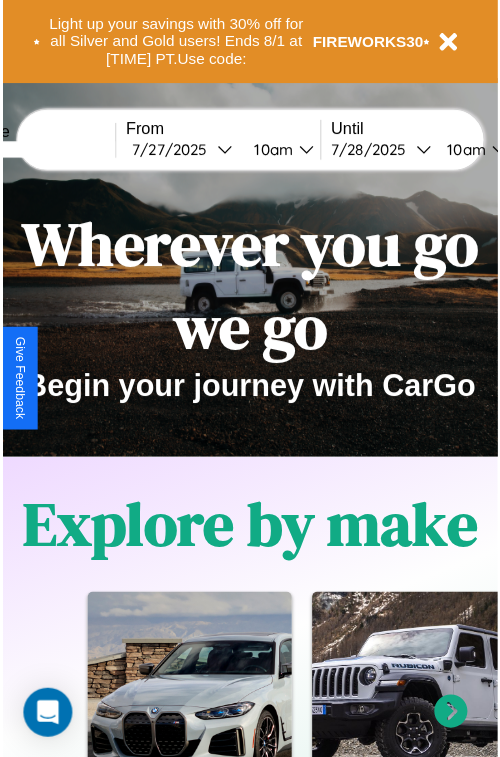 scroll, scrollTop: 0, scrollLeft: 0, axis: both 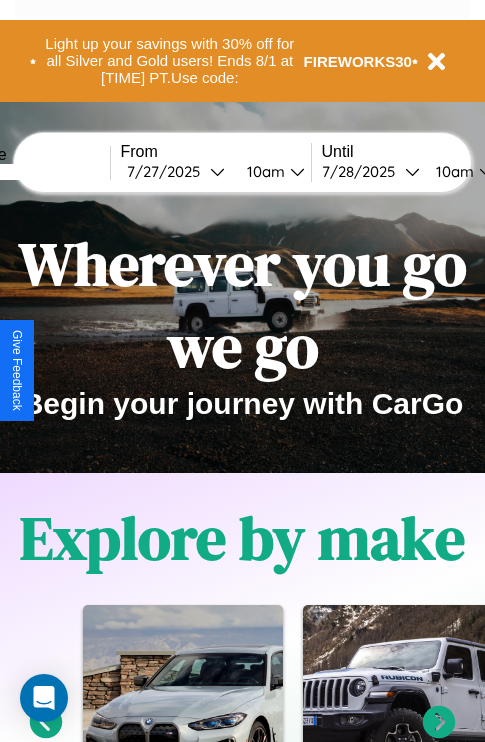 click at bounding box center [35, 172] 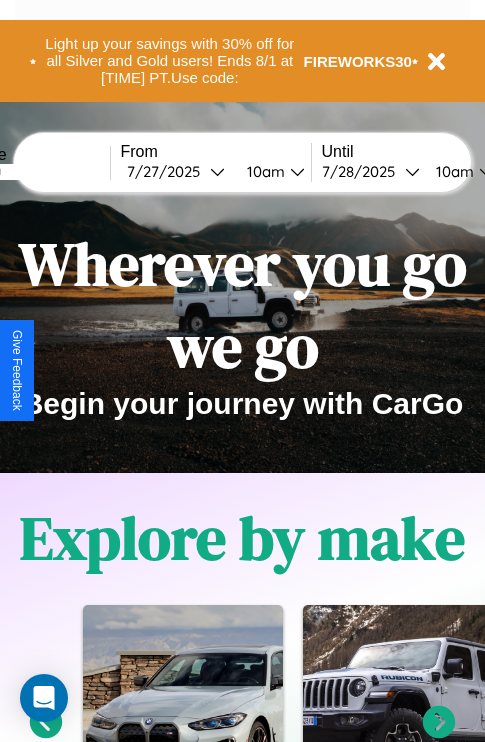 type on "*******" 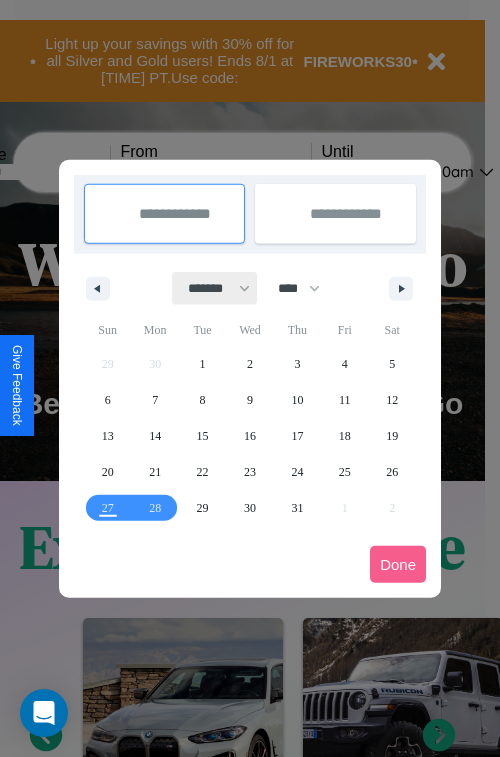 click on "******* ******** ***** ***** *** **** **** ****** ********* ******* ******** ********" at bounding box center [215, 288] 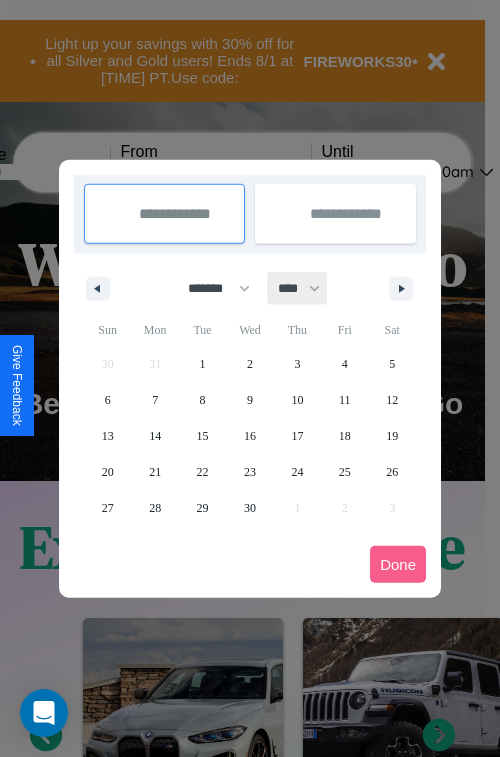 click on "**** **** **** **** **** **** **** **** **** **** **** **** **** **** **** **** **** **** **** **** **** **** **** **** **** **** **** **** **** **** **** **** **** **** **** **** **** **** **** **** **** **** **** **** **** **** **** **** **** **** **** **** **** **** **** **** **** **** **** **** **** **** **** **** **** **** **** **** **** **** **** **** **** **** **** **** **** **** **** **** **** **** **** **** **** **** **** **** **** **** **** **** **** **** **** **** **** **** **** **** **** **** **** **** **** **** **** **** **** **** **** **** **** **** **** **** **** **** **** **** ****" at bounding box center [298, 288] 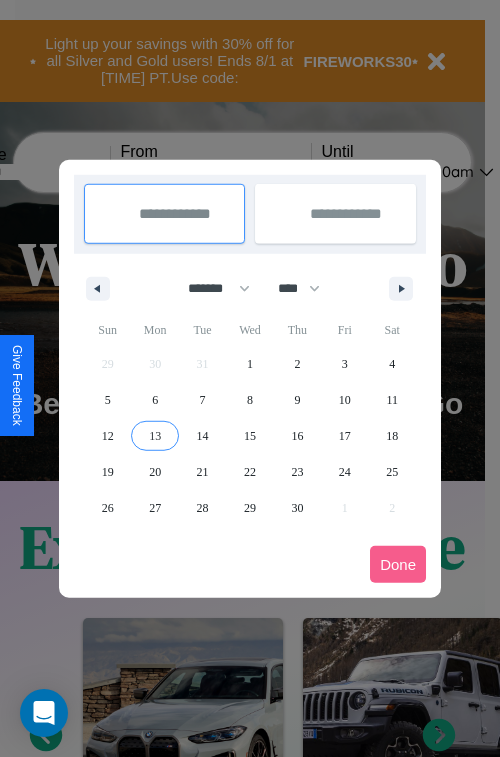 click on "13" at bounding box center (155, 436) 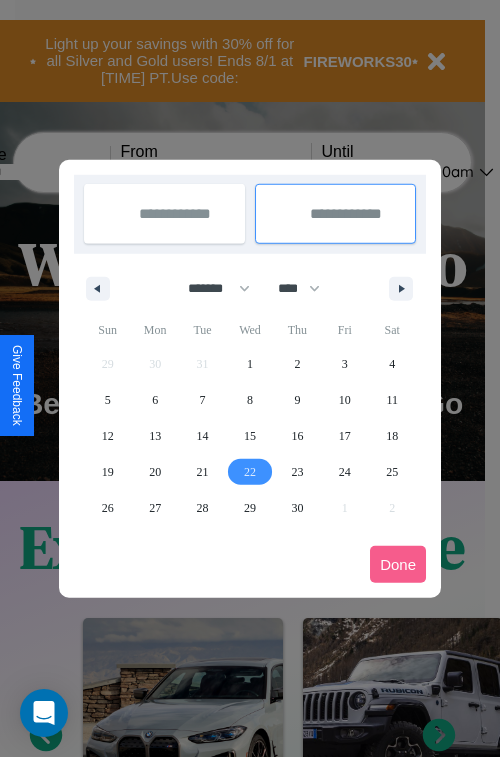 click on "22" at bounding box center [250, 472] 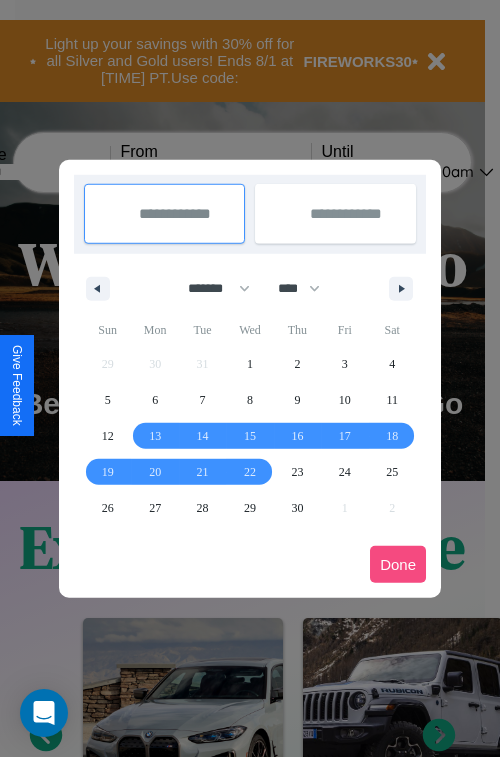click on "Done" at bounding box center (398, 564) 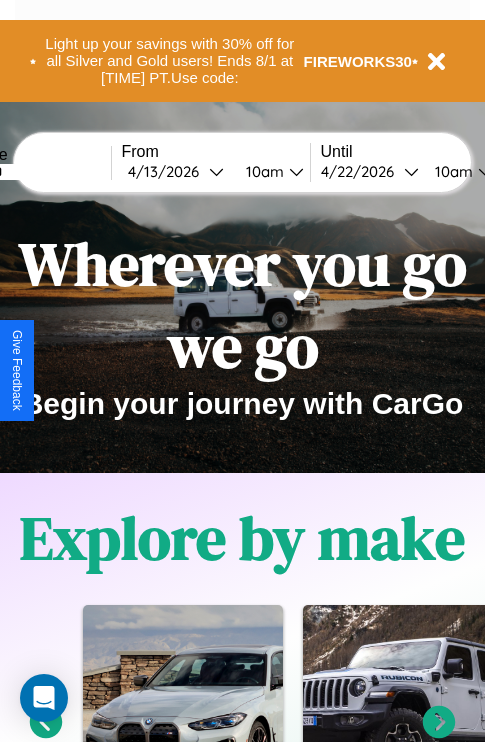 click on "10am" at bounding box center (262, 171) 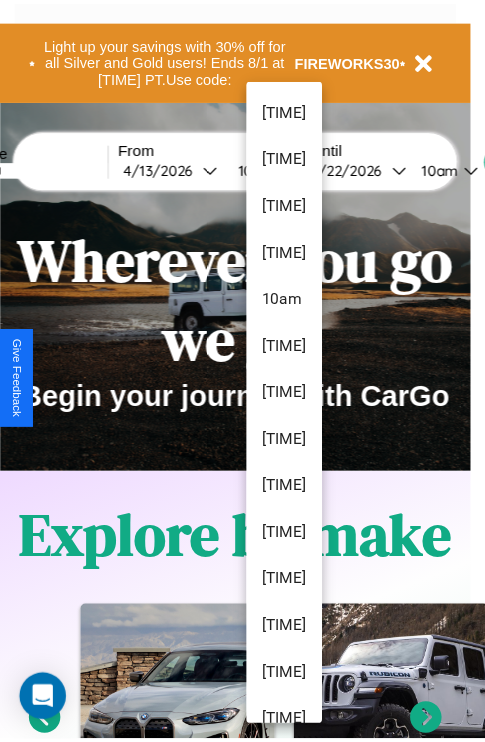 scroll, scrollTop: 163, scrollLeft: 0, axis: vertical 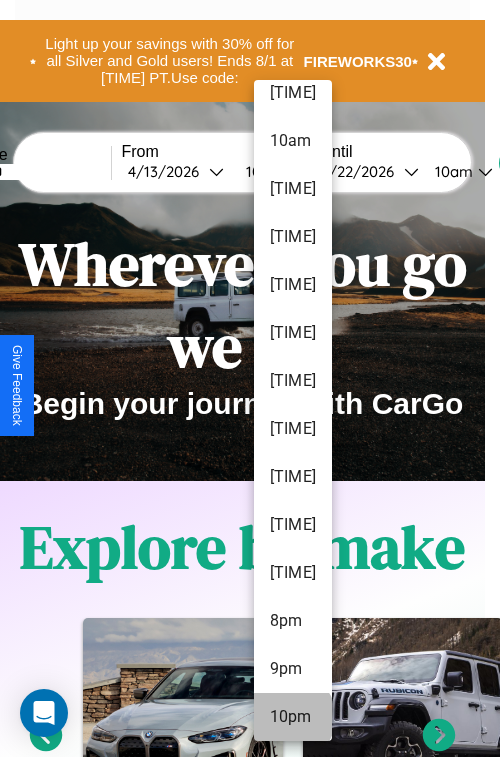 click on "10pm" at bounding box center [293, 717] 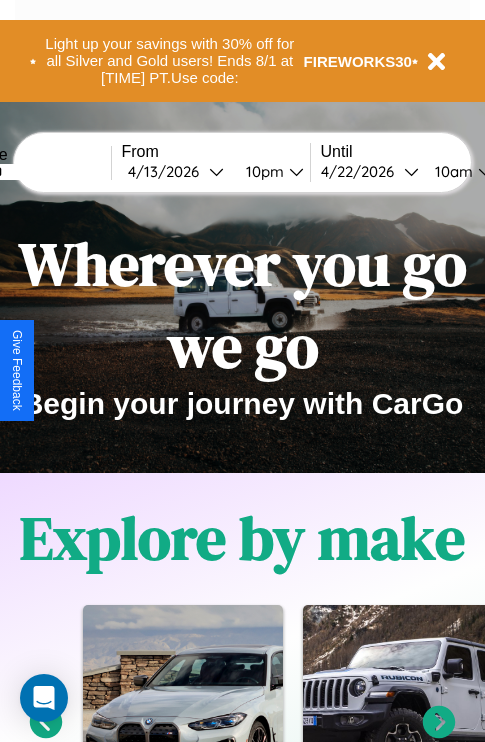 click on "10am" at bounding box center (451, 171) 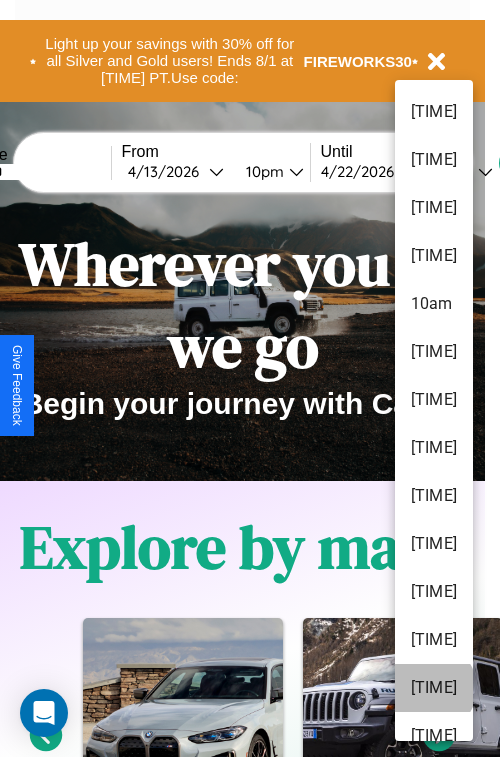 click on "[TIME]" at bounding box center (434, 688) 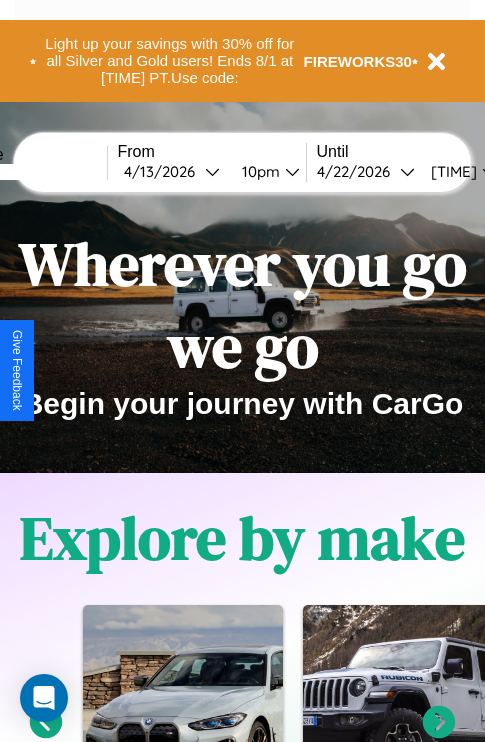 scroll, scrollTop: 0, scrollLeft: 72, axis: horizontal 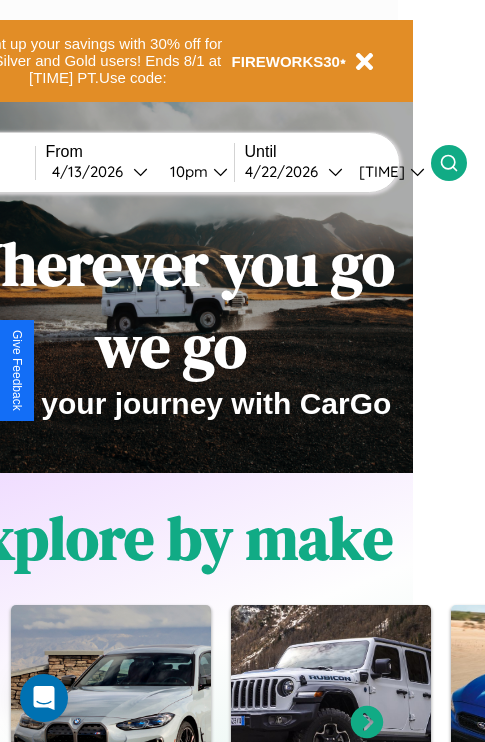 click 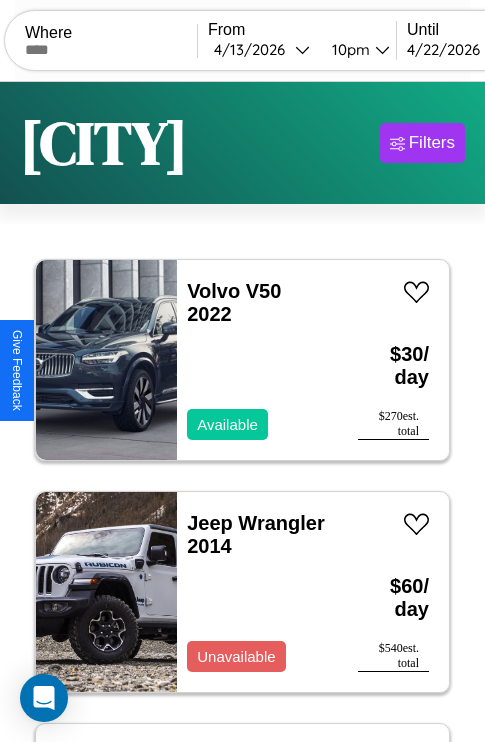 scroll, scrollTop: 95, scrollLeft: 0, axis: vertical 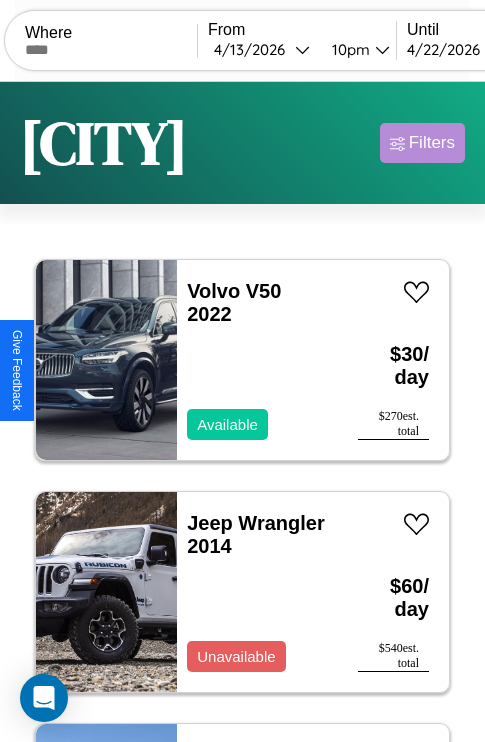 click on "Filters" at bounding box center (432, 143) 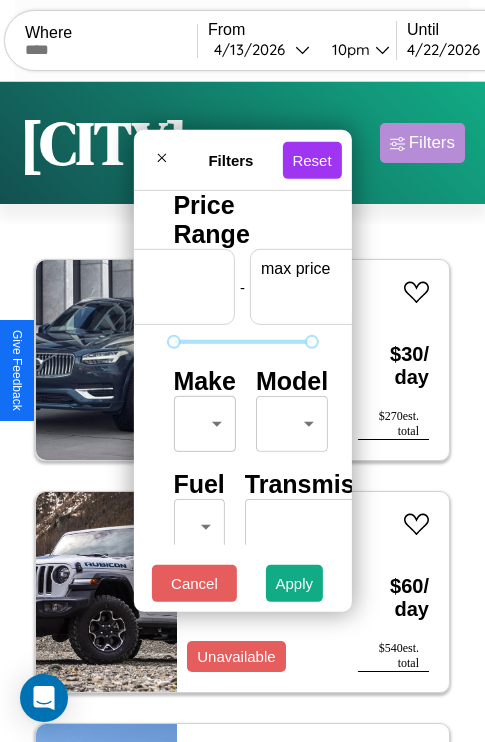 scroll, scrollTop: 0, scrollLeft: 124, axis: horizontal 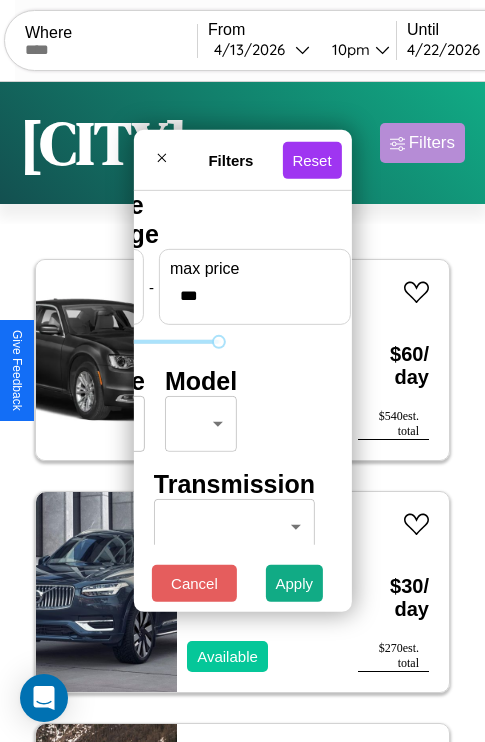 type on "***" 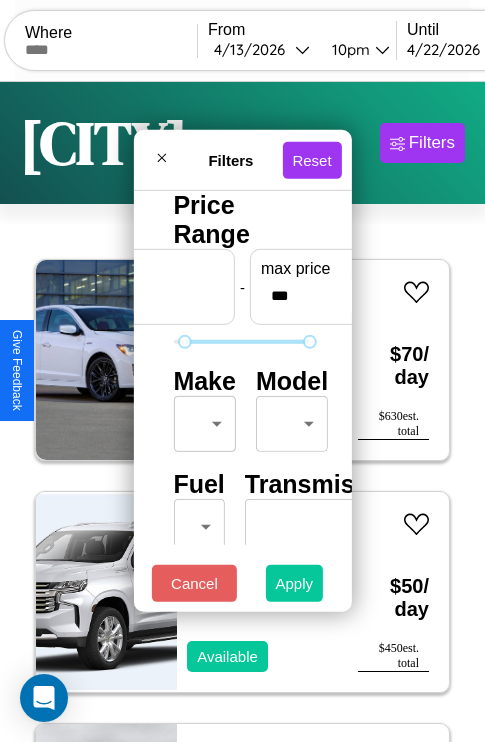 type on "**" 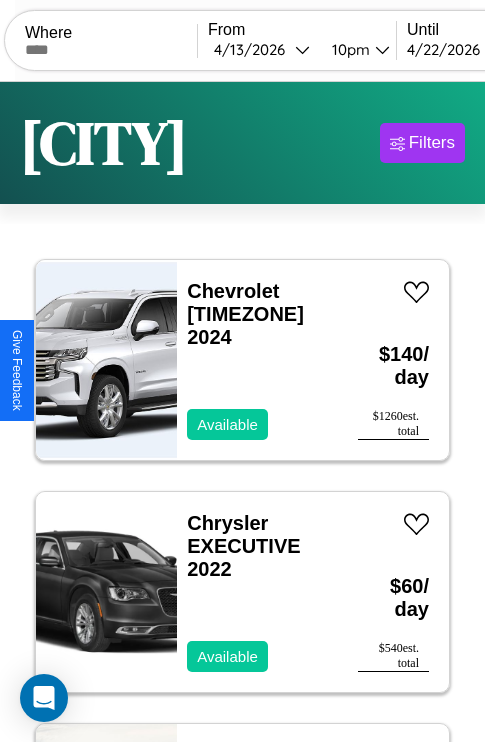 scroll, scrollTop: 79, scrollLeft: 0, axis: vertical 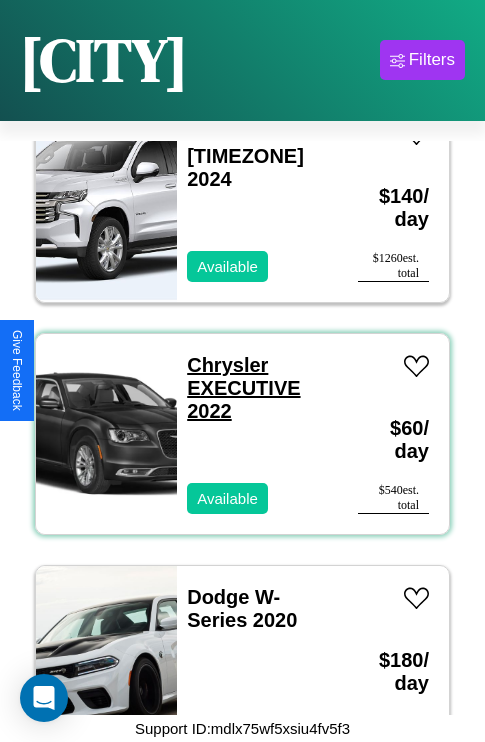 click on "Chrysler EXECTIVE 2022" at bounding box center (243, 388) 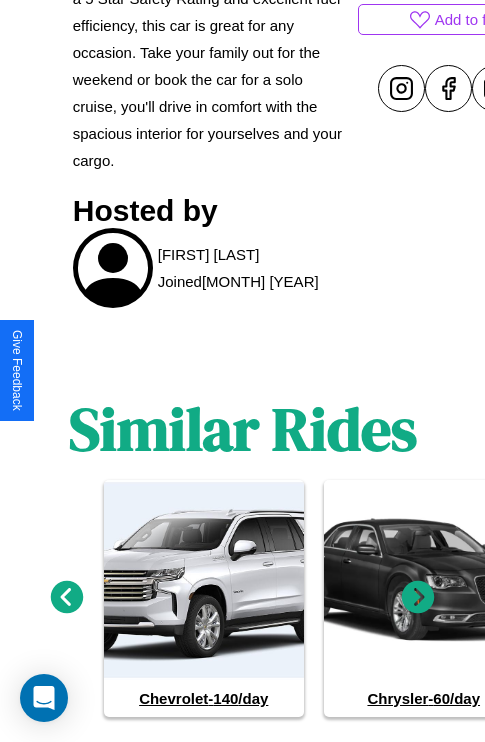 scroll, scrollTop: 1061, scrollLeft: 0, axis: vertical 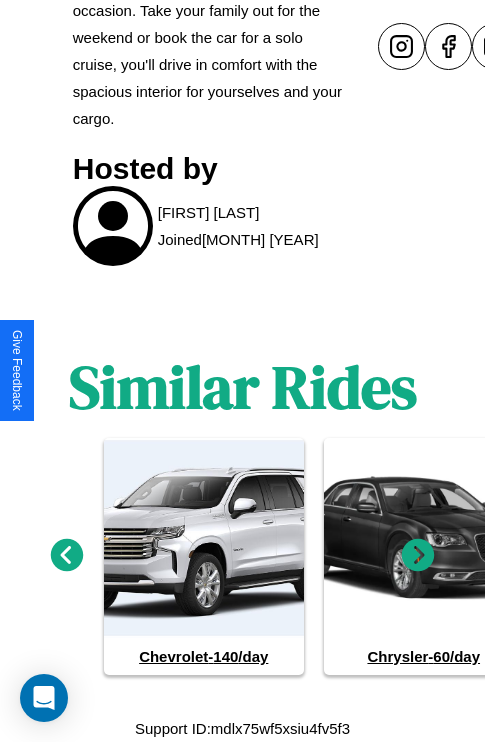 click 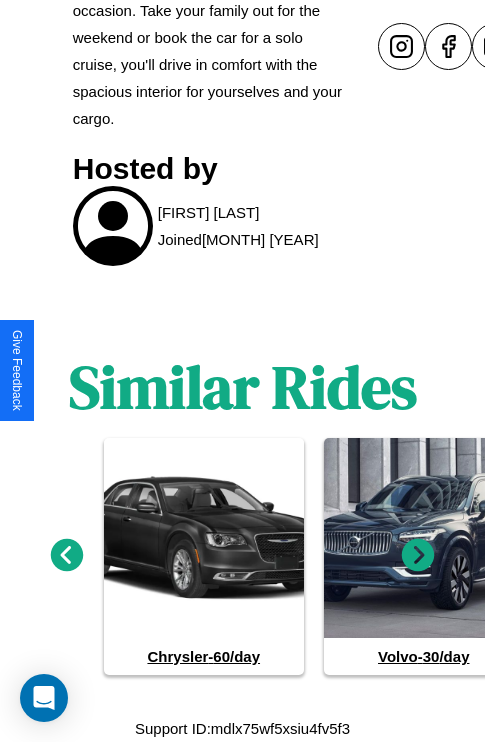 click 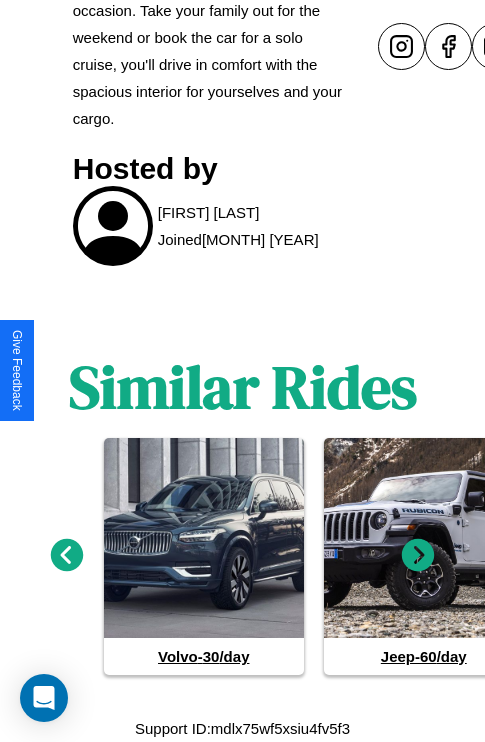 click 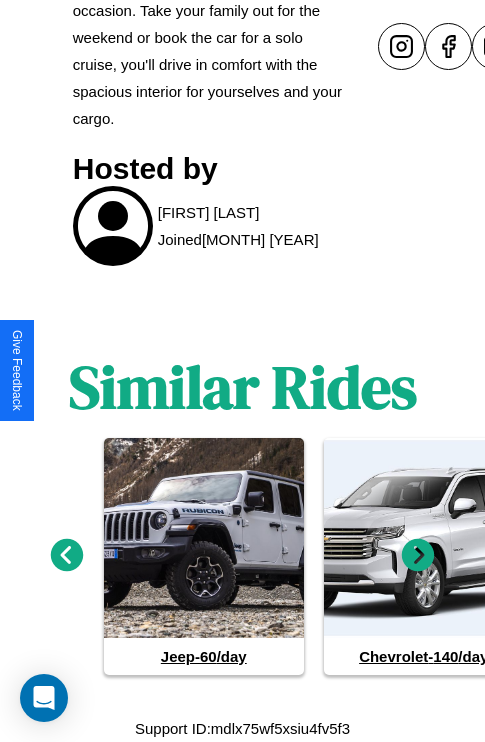 click 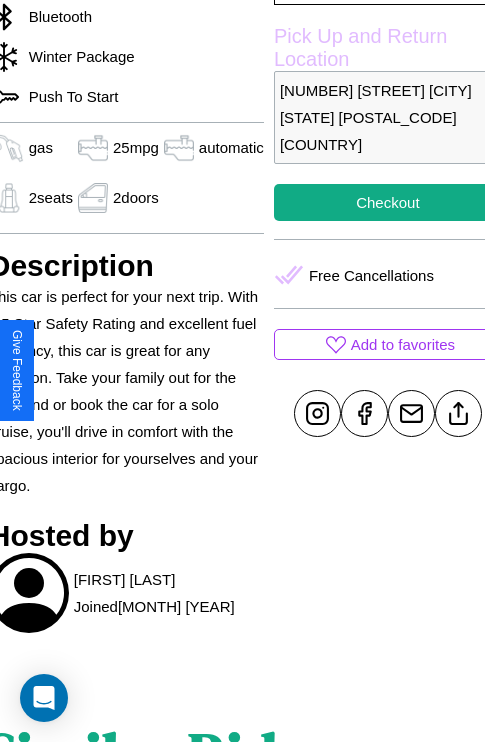 scroll, scrollTop: 710, scrollLeft: 84, axis: both 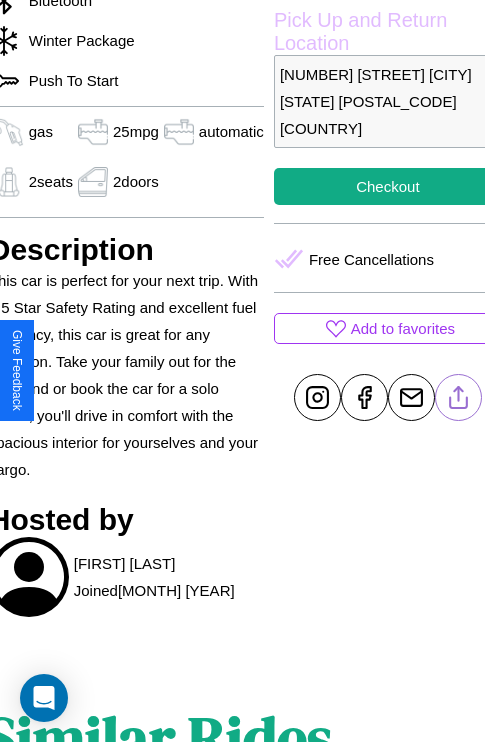 click 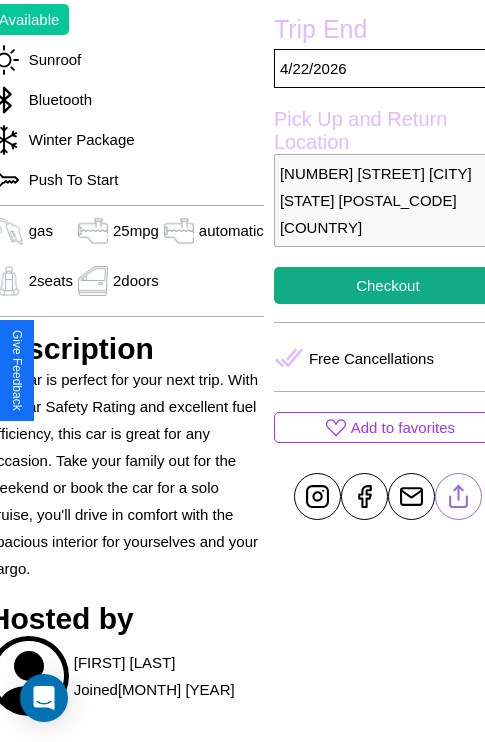 scroll, scrollTop: 499, scrollLeft: 84, axis: both 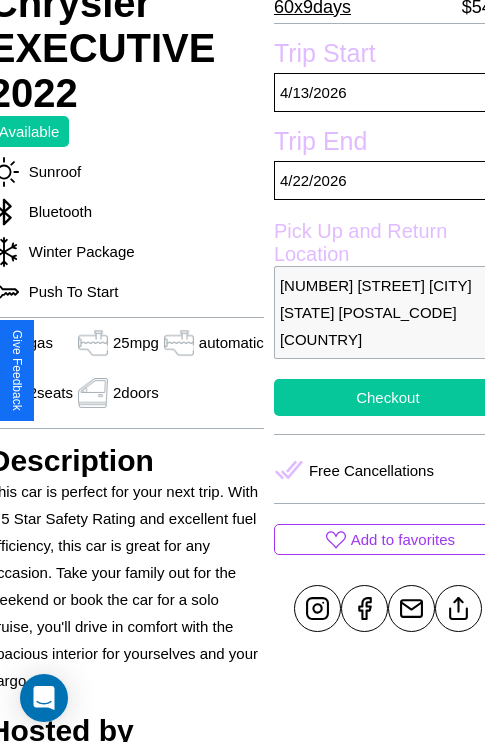 click on "Checkout" at bounding box center (388, 397) 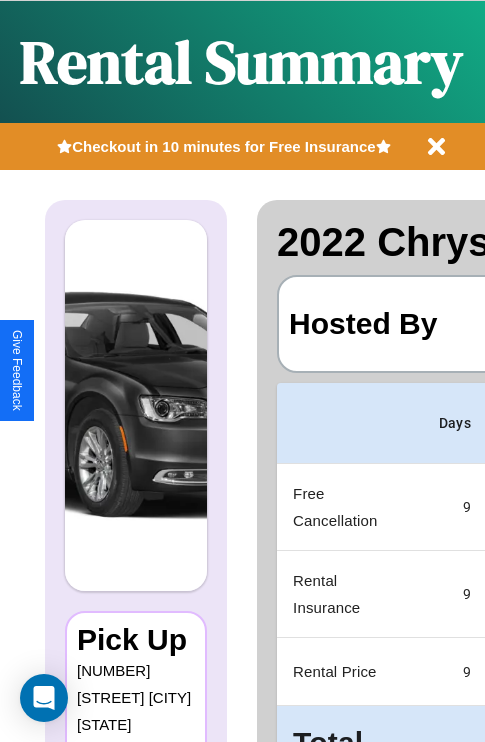 scroll, scrollTop: 0, scrollLeft: 378, axis: horizontal 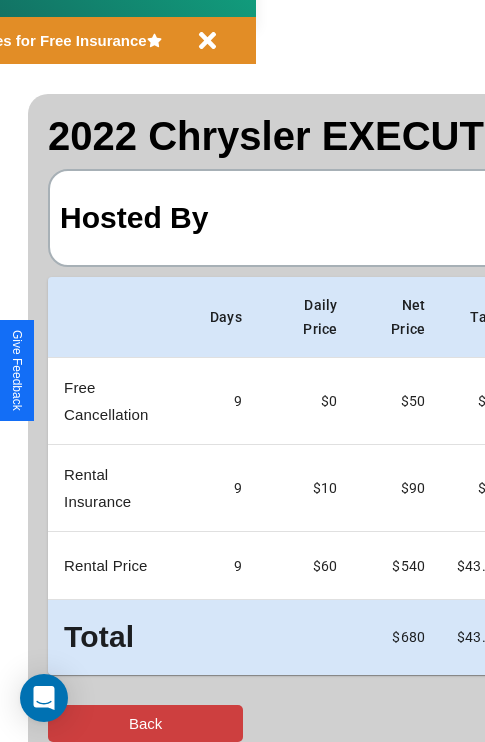 click on "Back" at bounding box center (145, 723) 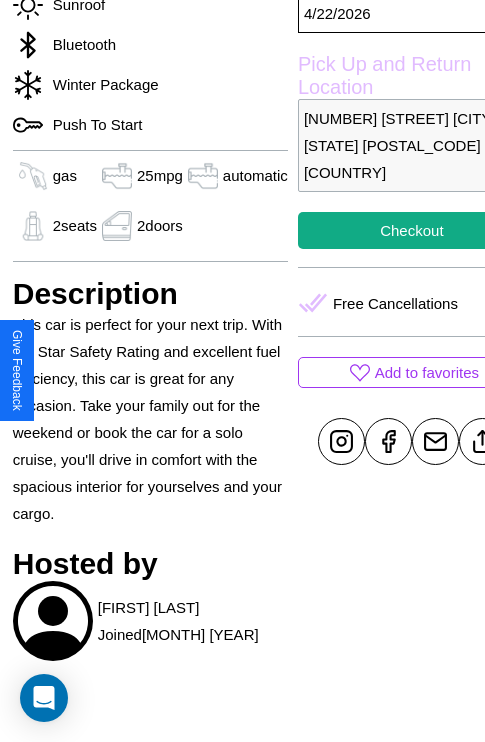 scroll, scrollTop: 710, scrollLeft: 64, axis: both 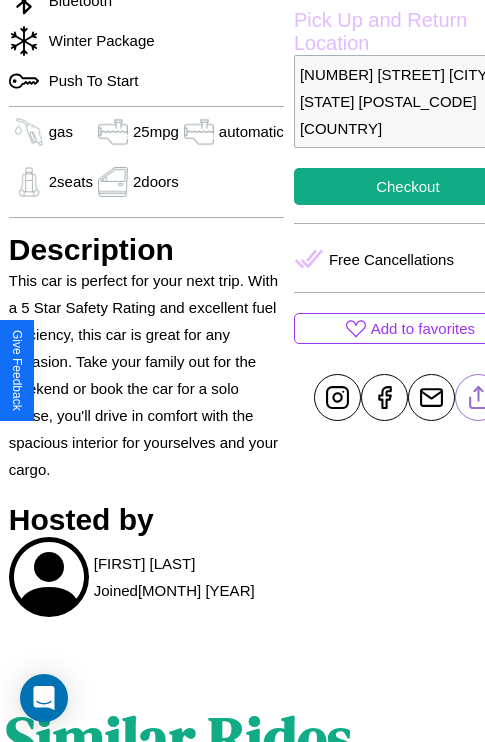 click 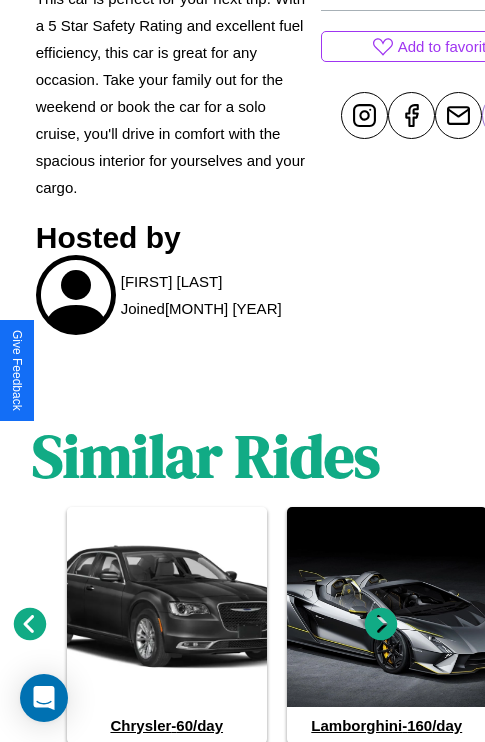 scroll, scrollTop: 1061, scrollLeft: 30, axis: both 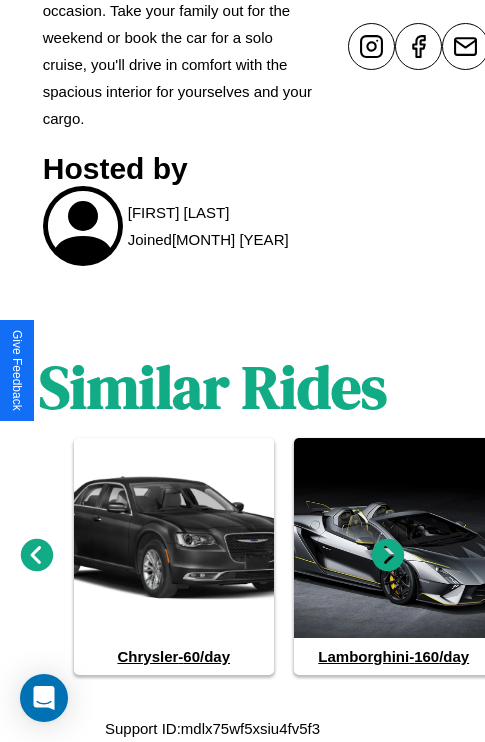 click 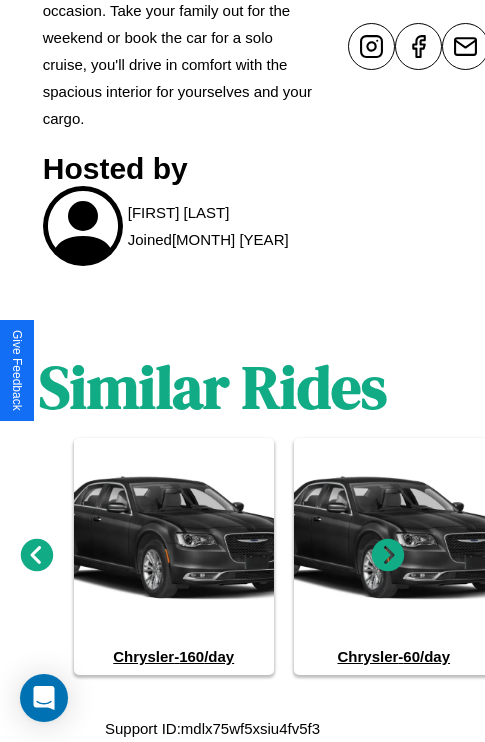 click 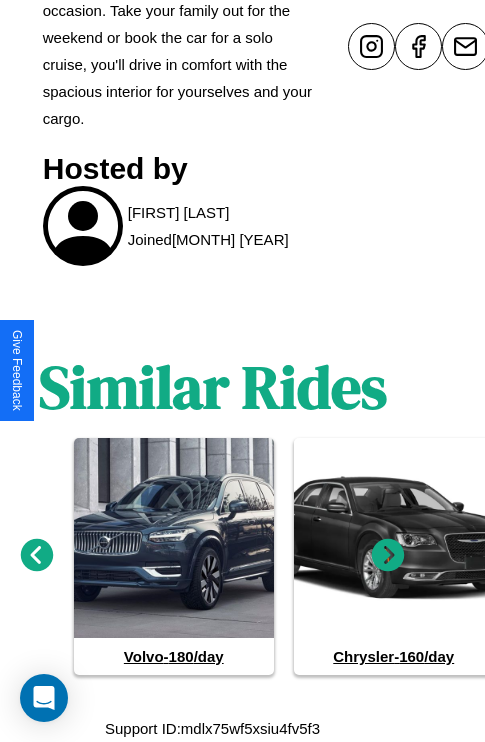 click 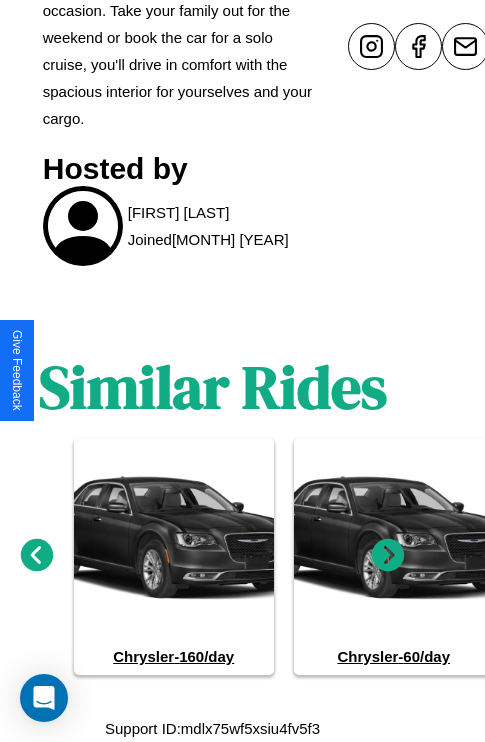 click 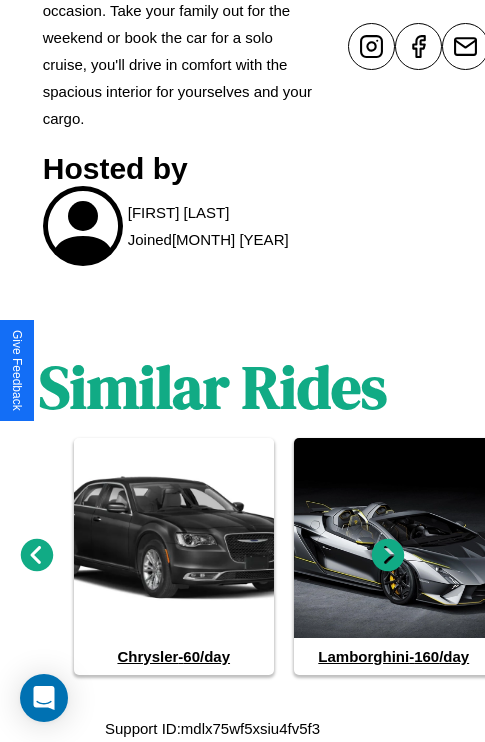click 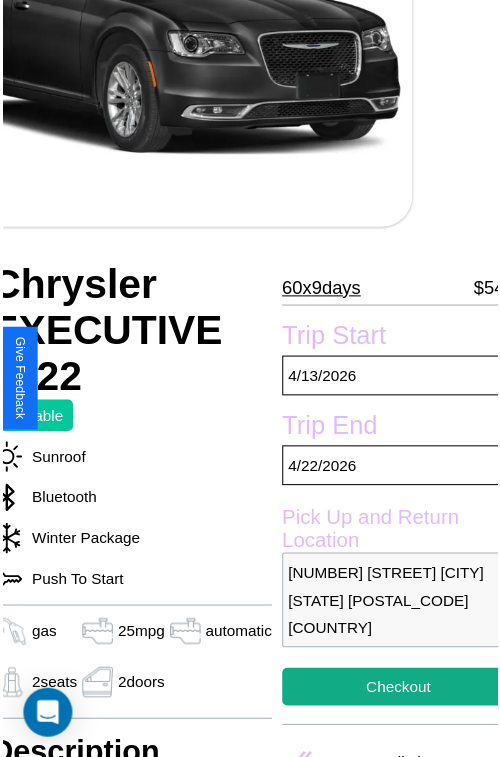 scroll, scrollTop: 221, scrollLeft: 84, axis: both 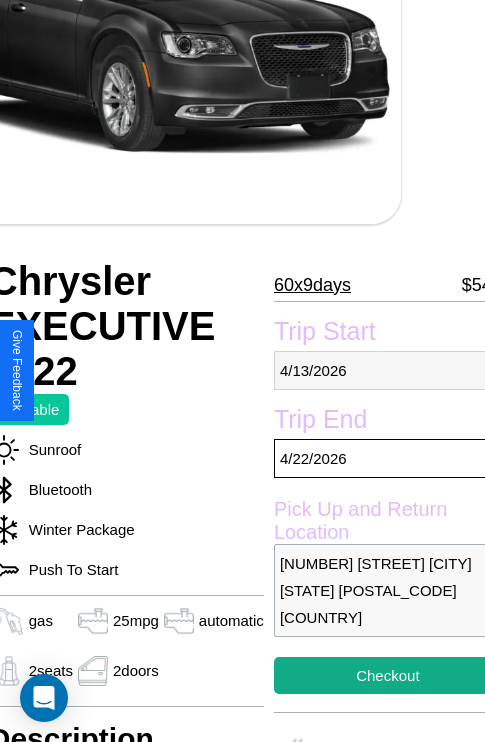click on "4 / 13 / 2026" at bounding box center [388, 370] 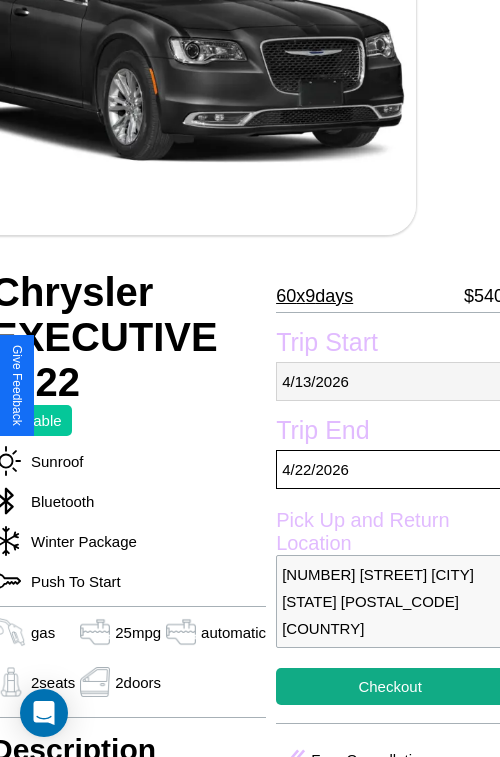 select on "*" 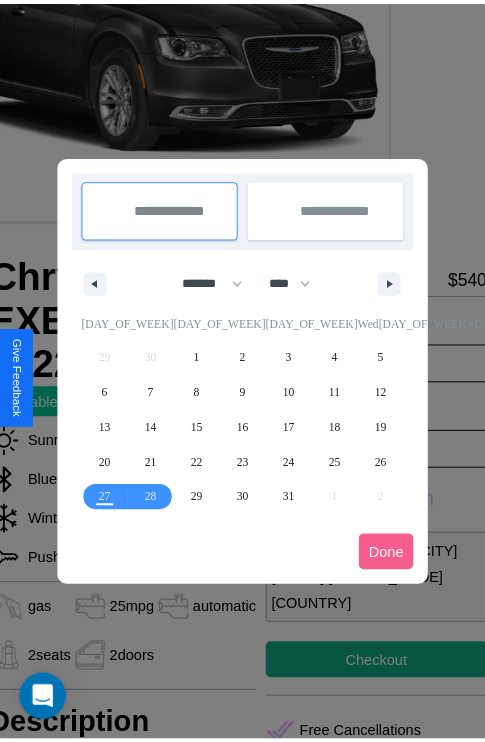 scroll, scrollTop: 0, scrollLeft: 84, axis: horizontal 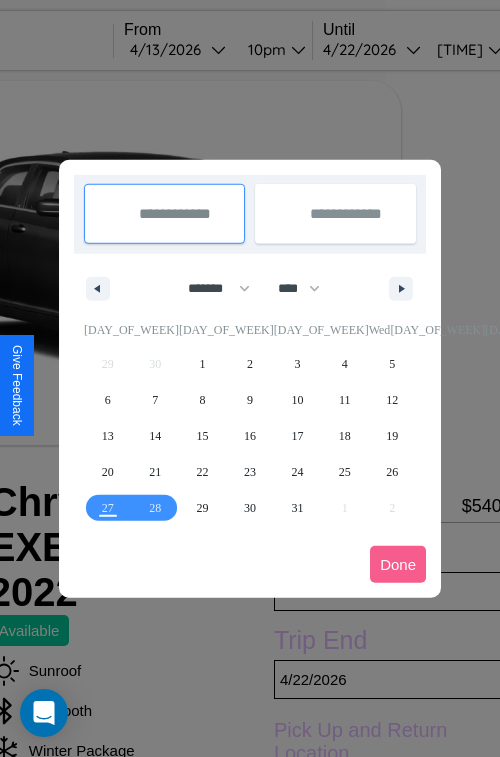 click at bounding box center (250, 378) 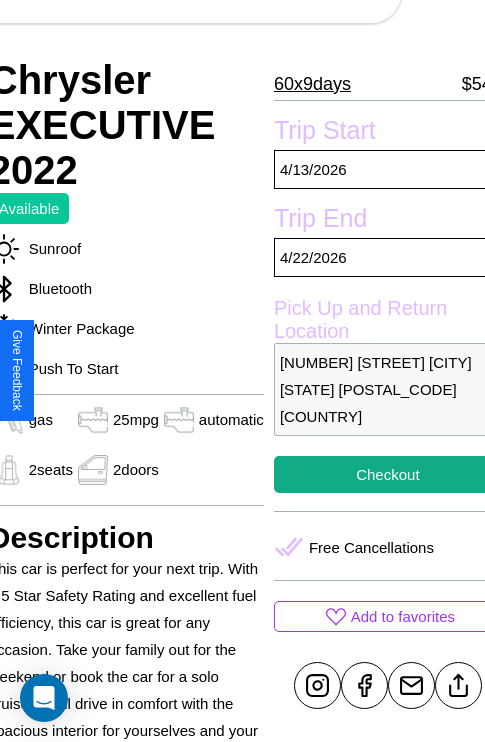 scroll, scrollTop: 427, scrollLeft: 84, axis: both 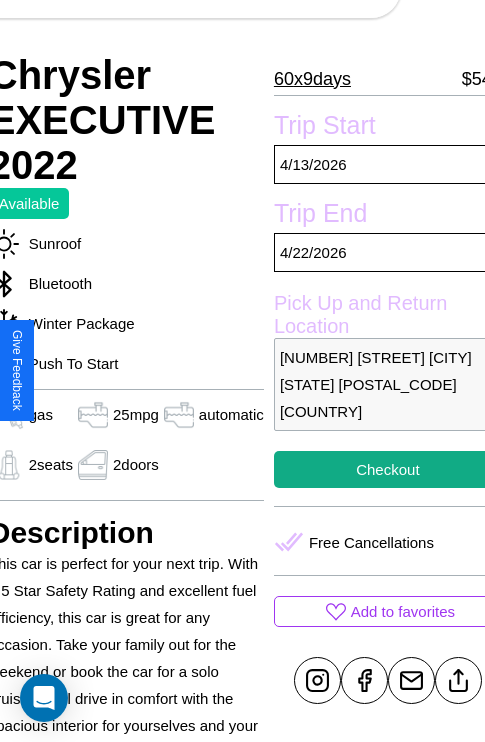click on "9511 Broadway  Houston Texas 27403 United States" at bounding box center [388, 384] 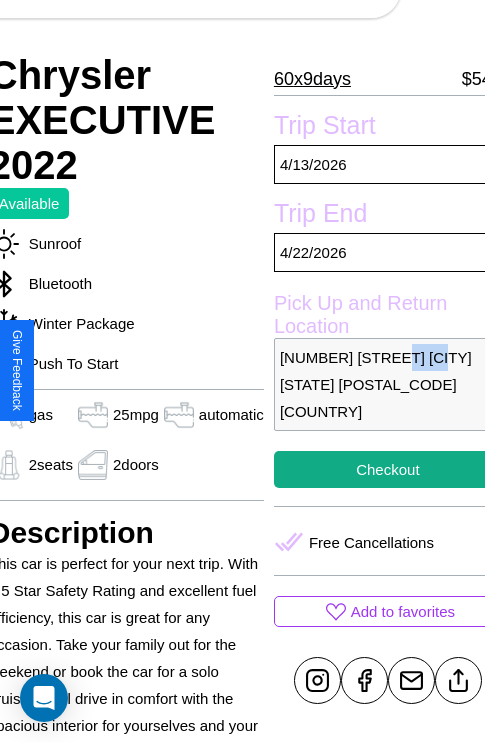 click on "9511 Broadway  Houston Texas 27403 United States" at bounding box center [388, 384] 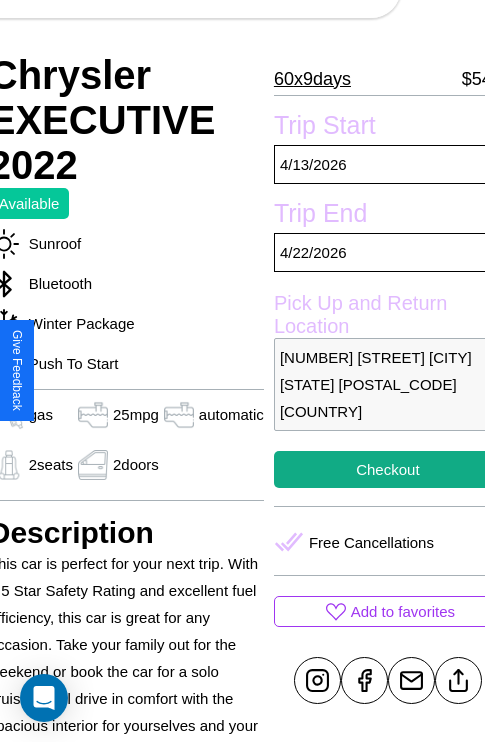 click on "9511 Broadway  Houston Texas 27403 United States" at bounding box center [388, 384] 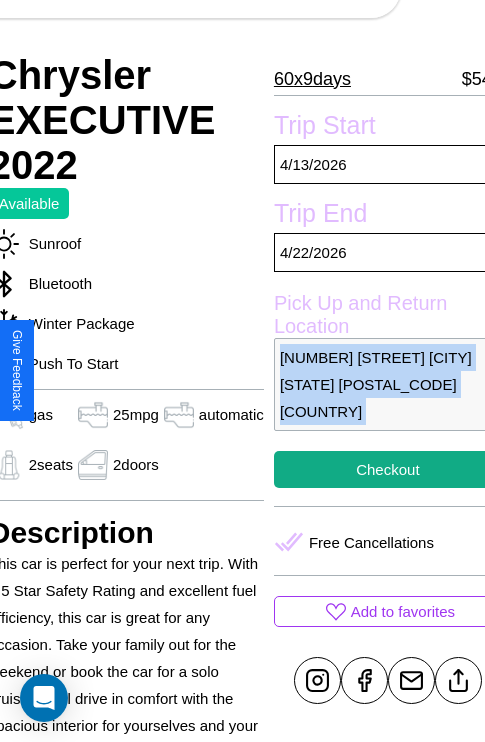 click on "9511 Broadway  Houston Texas 27403 United States" at bounding box center (388, 384) 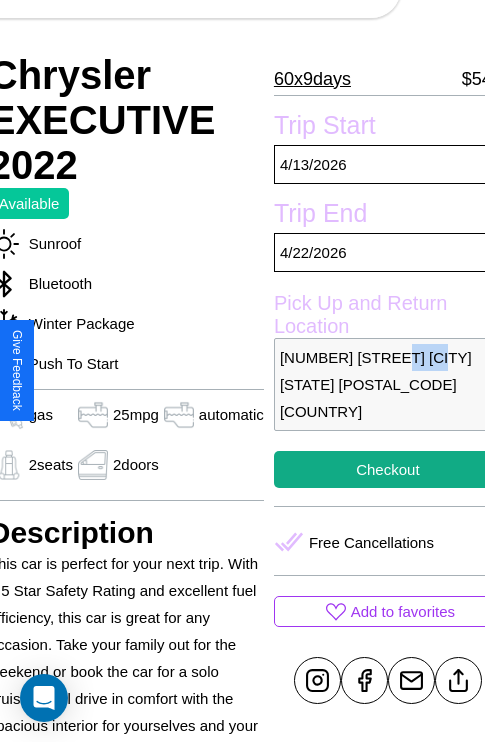 click on "9511 Broadway  Houston Texas 27403 United States" at bounding box center [388, 384] 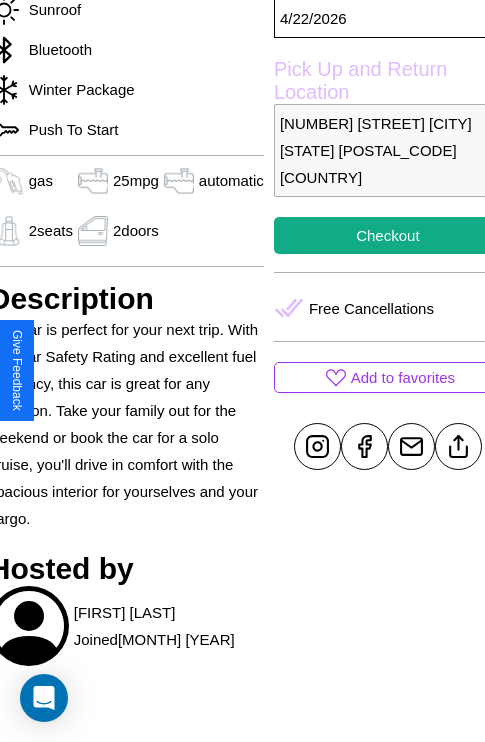 scroll, scrollTop: 710, scrollLeft: 84, axis: both 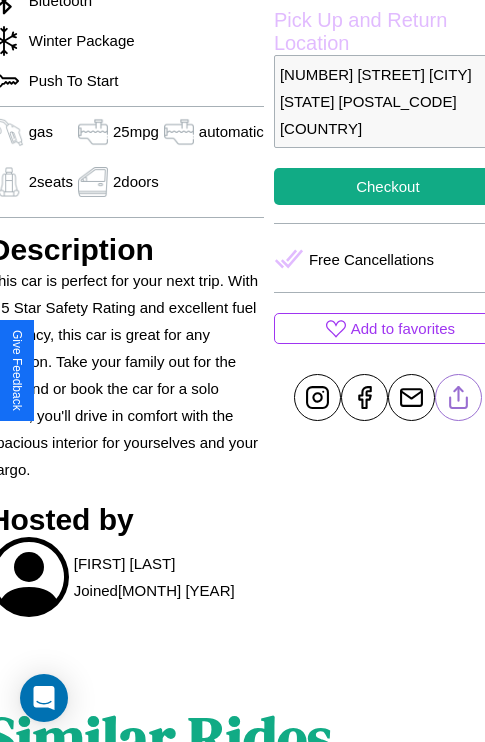 click 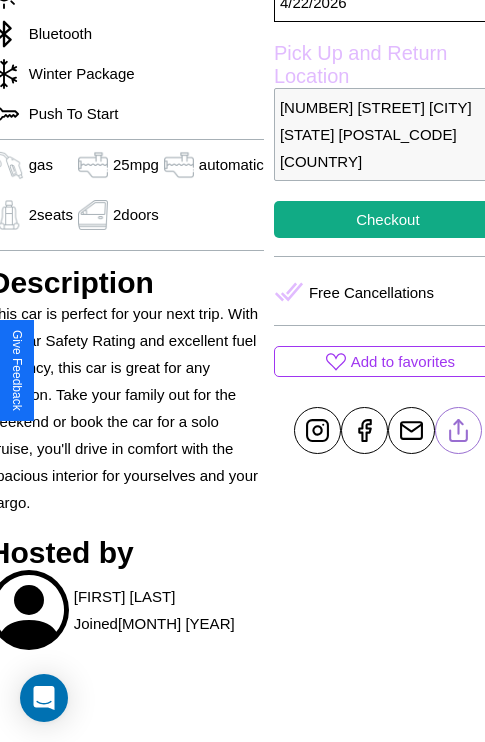 scroll, scrollTop: 499, scrollLeft: 84, axis: both 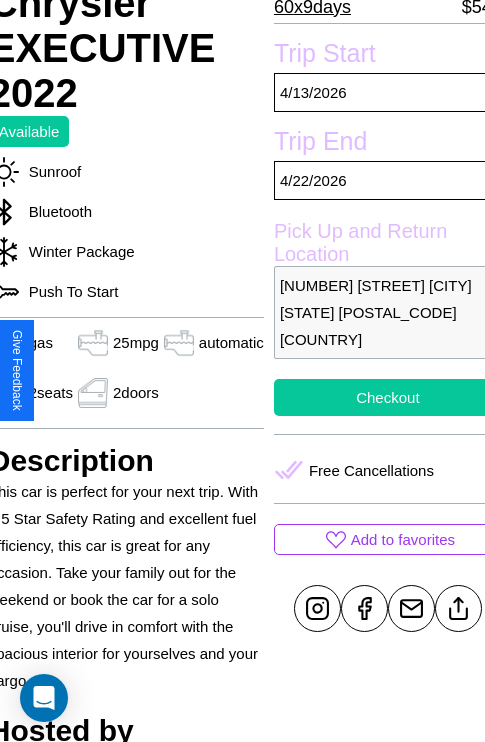 click on "Checkout" at bounding box center (388, 397) 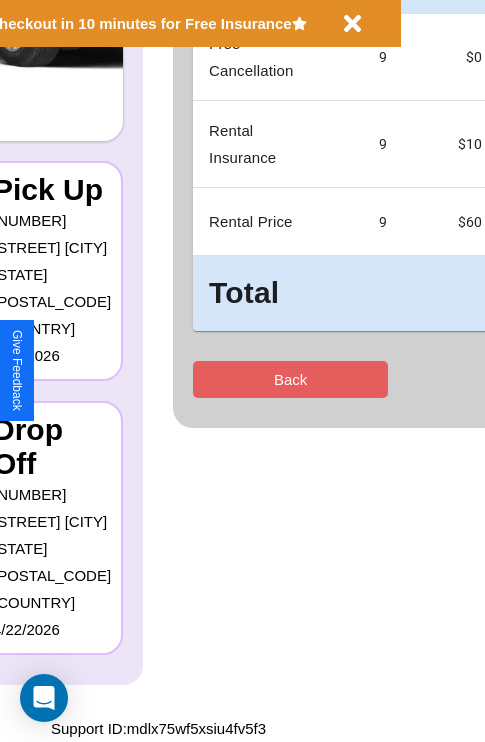 scroll, scrollTop: 0, scrollLeft: 0, axis: both 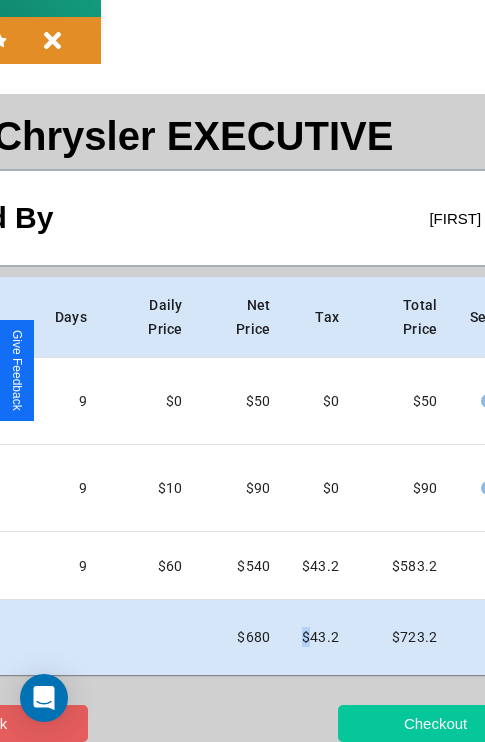 click on "Checkout" at bounding box center (435, 723) 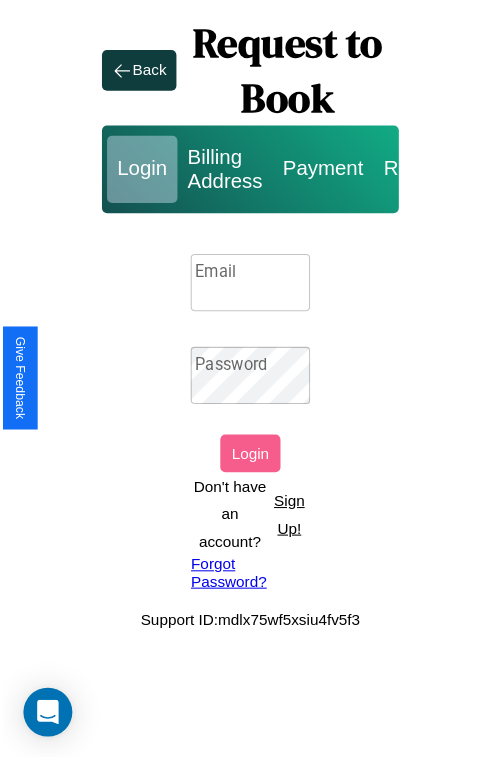 scroll, scrollTop: 0, scrollLeft: 0, axis: both 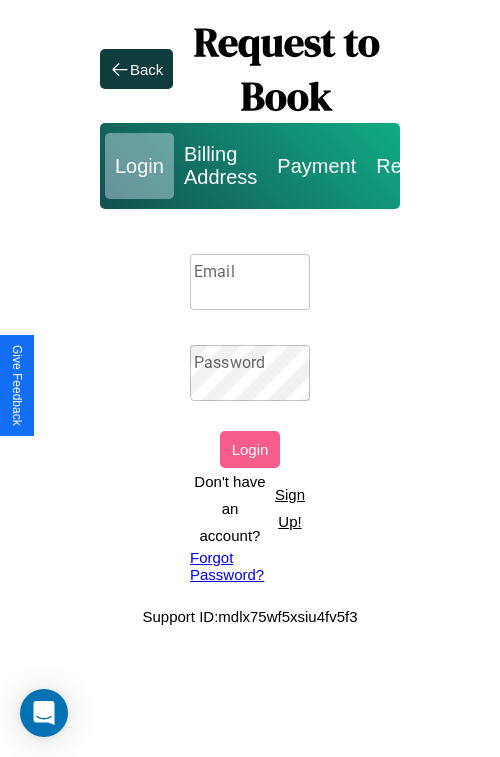 click on "Sign Up!" at bounding box center (290, 508) 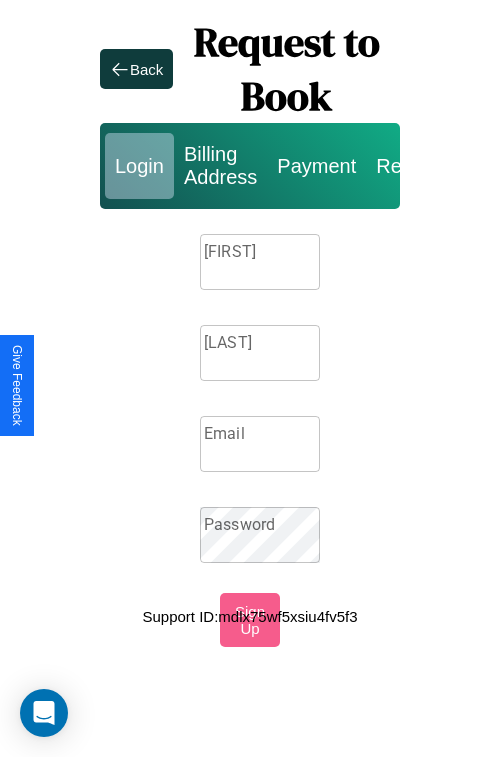 click on "Firstname" at bounding box center (260, 262) 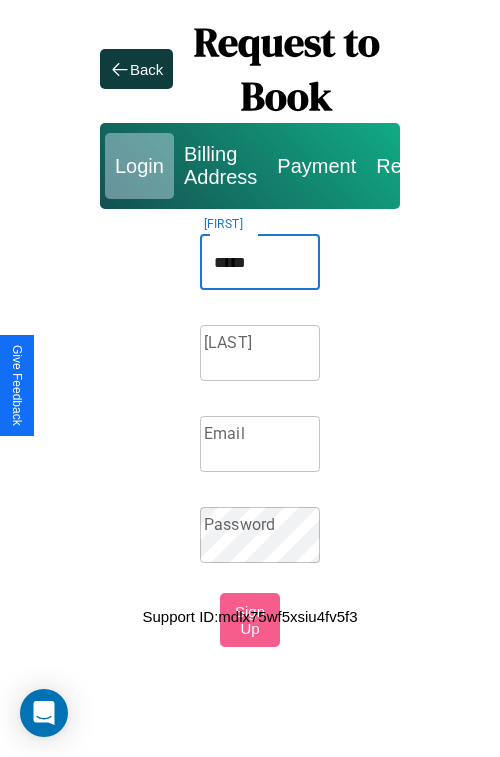 type on "*****" 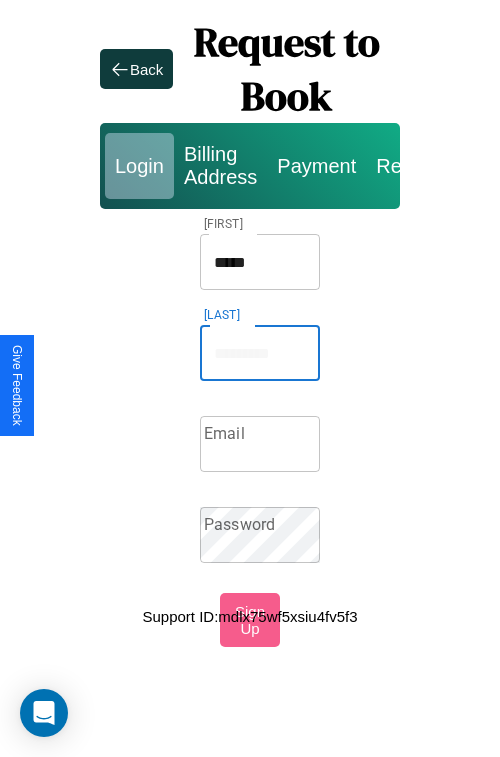 click on "Lastname" at bounding box center [260, 353] 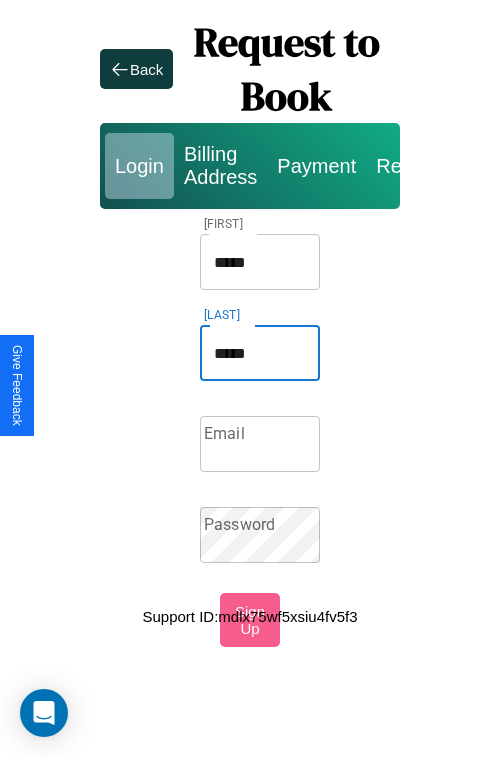 type on "*****" 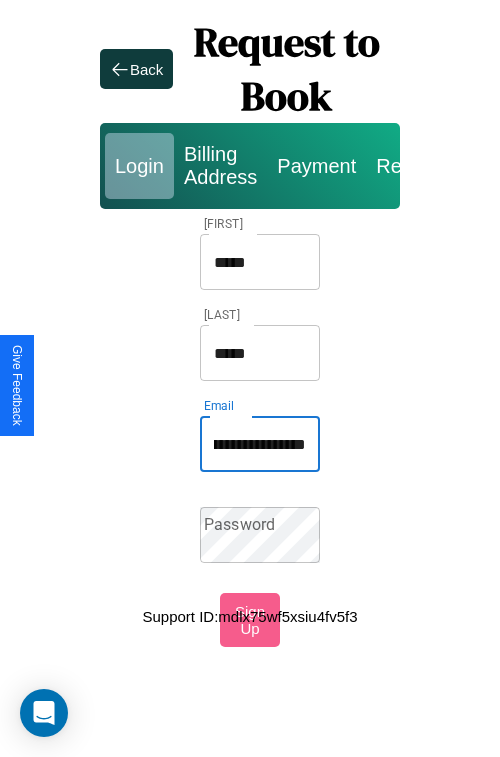 scroll, scrollTop: 0, scrollLeft: 102, axis: horizontal 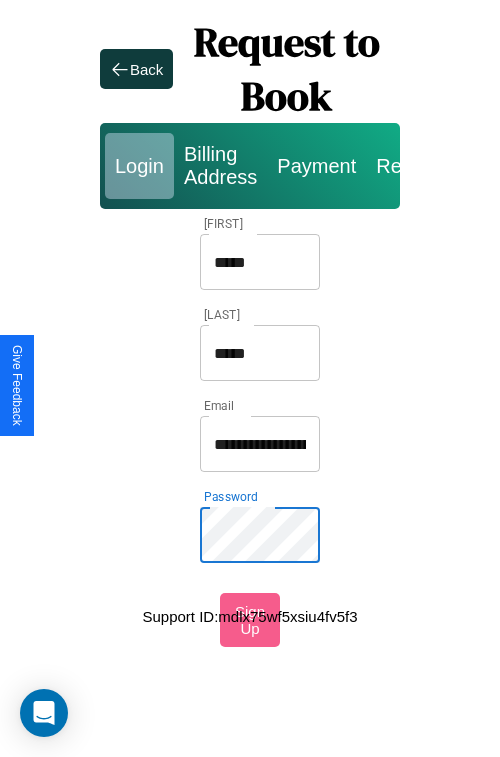 click on "*****" at bounding box center [260, 262] 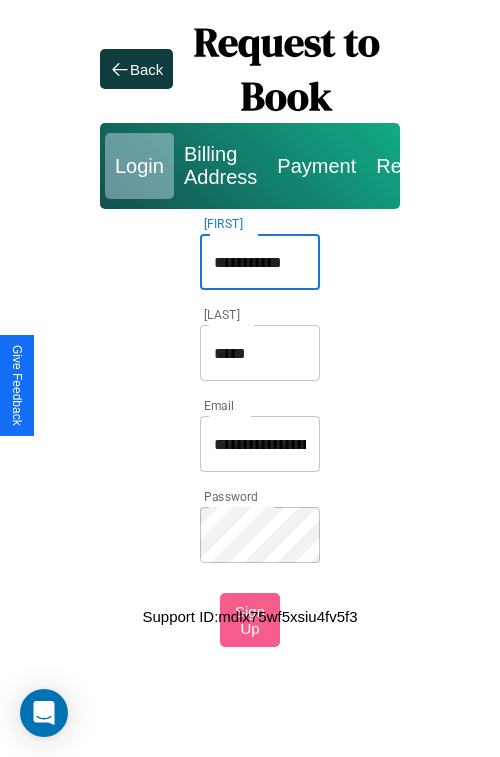 type on "**********" 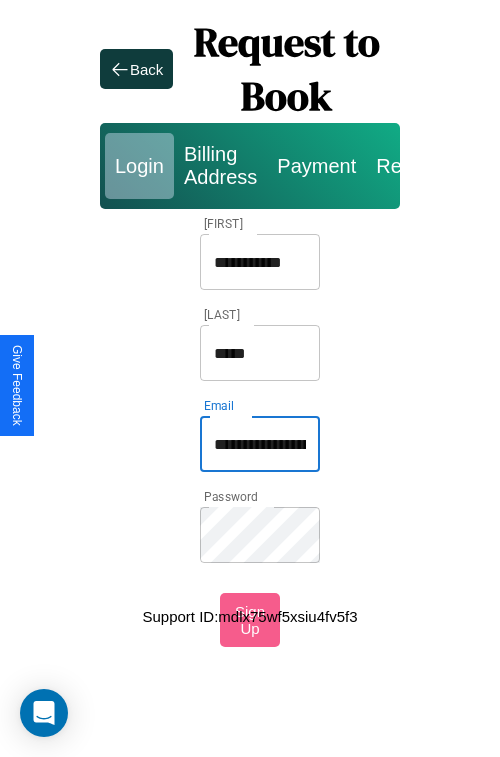 click on "**********" at bounding box center [260, 444] 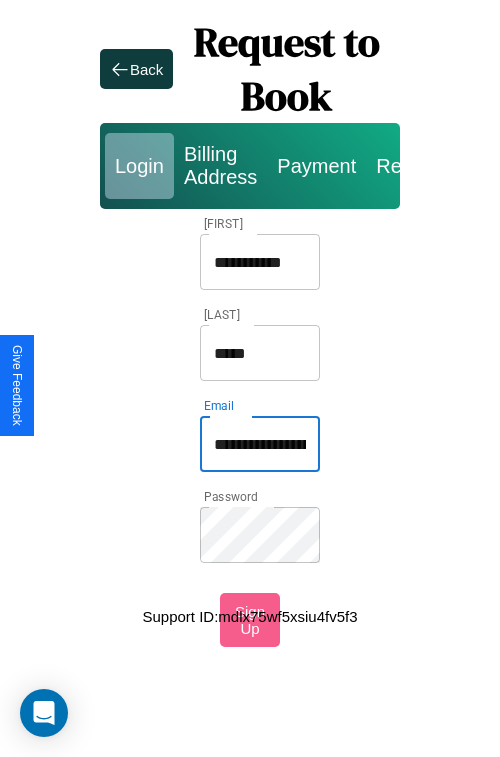 type on "**********" 